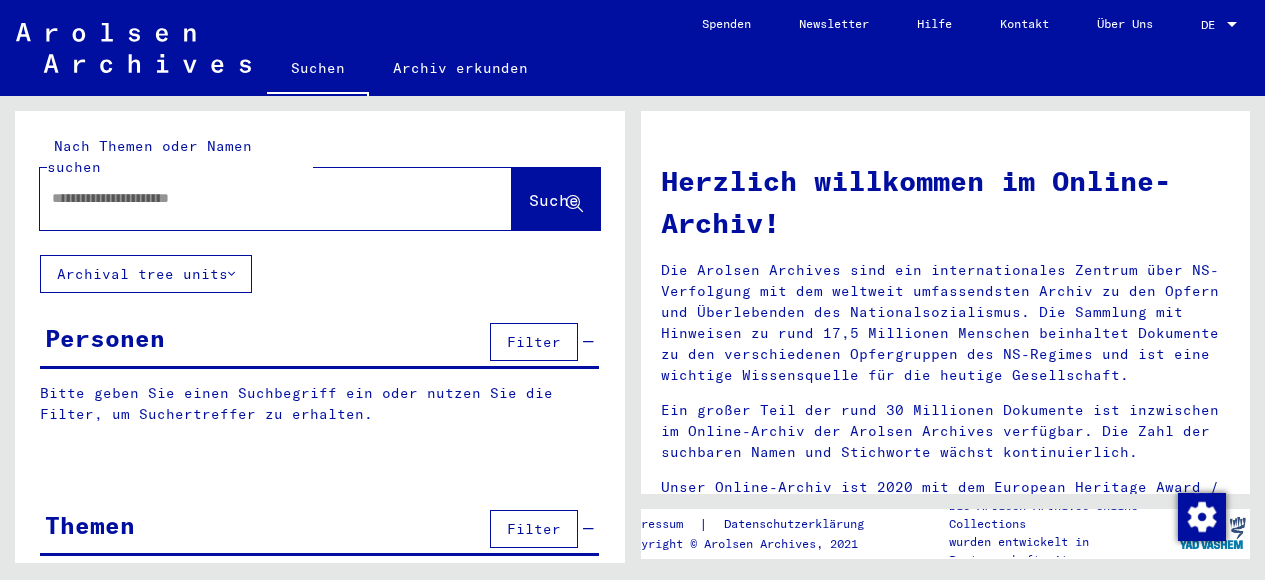 scroll, scrollTop: 0, scrollLeft: 0, axis: both 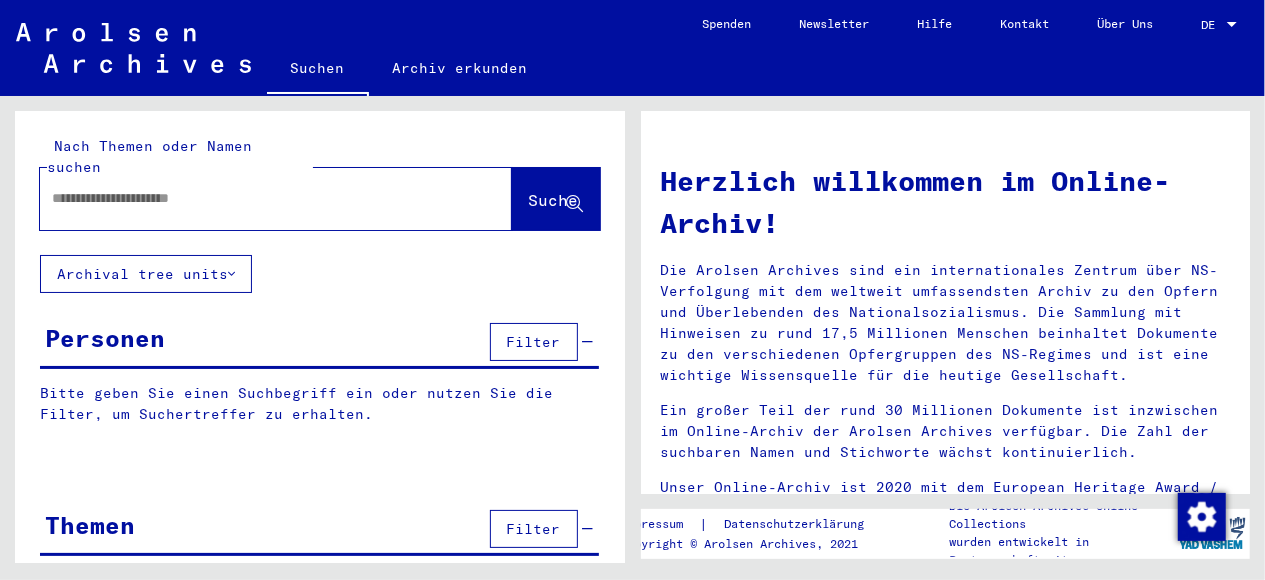 click at bounding box center (252, 198) 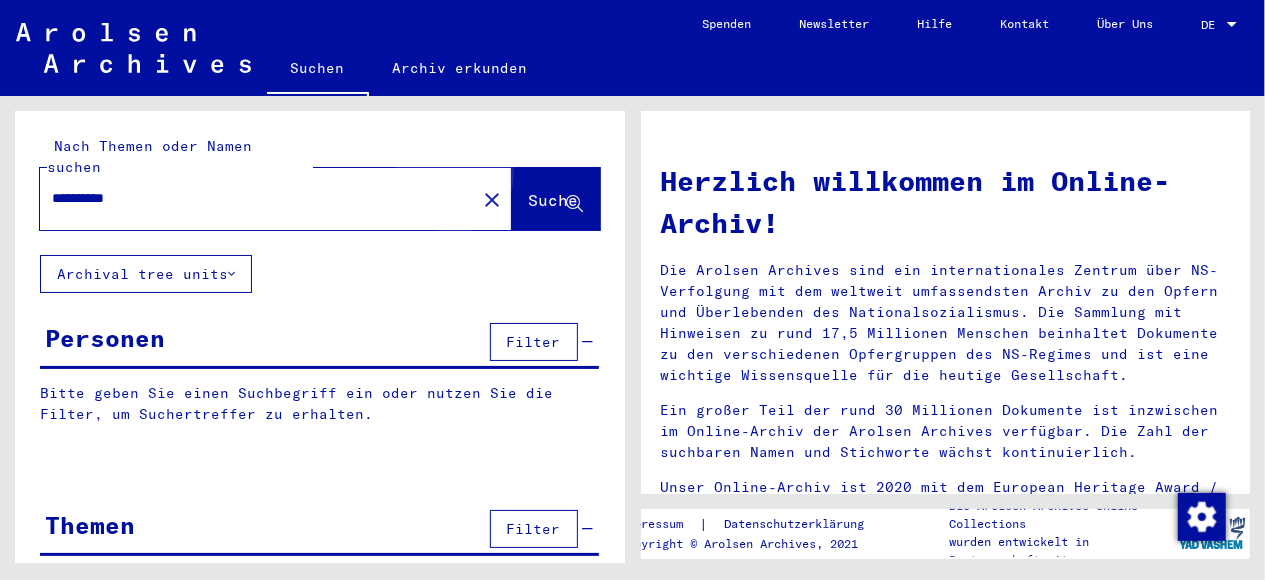 click on "Suche" 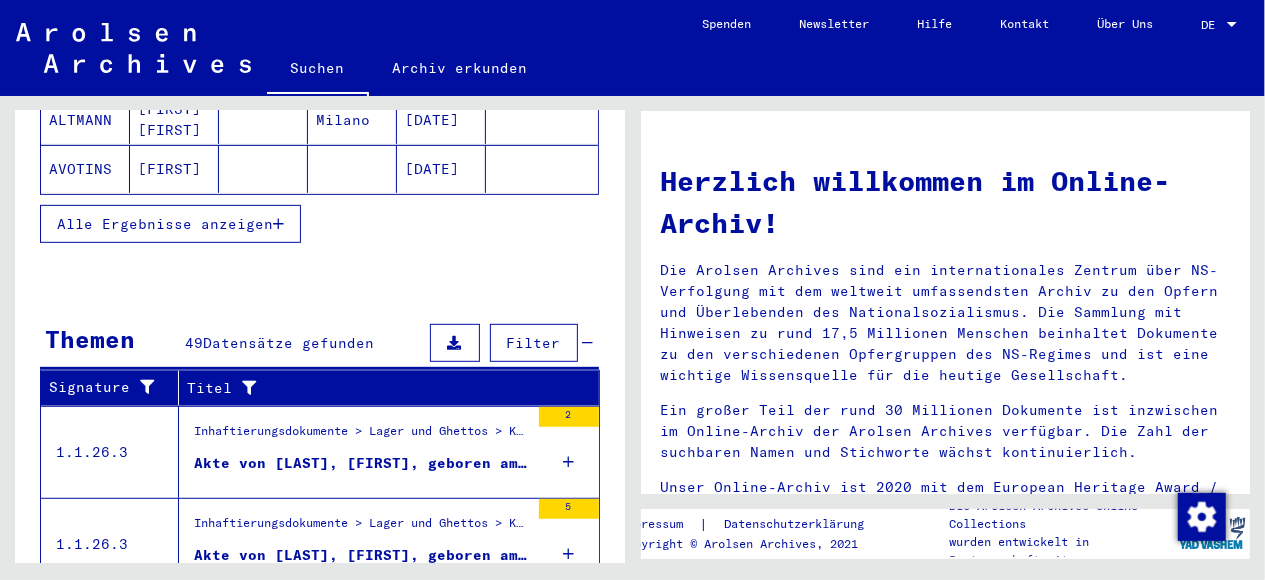scroll, scrollTop: 624, scrollLeft: 0, axis: vertical 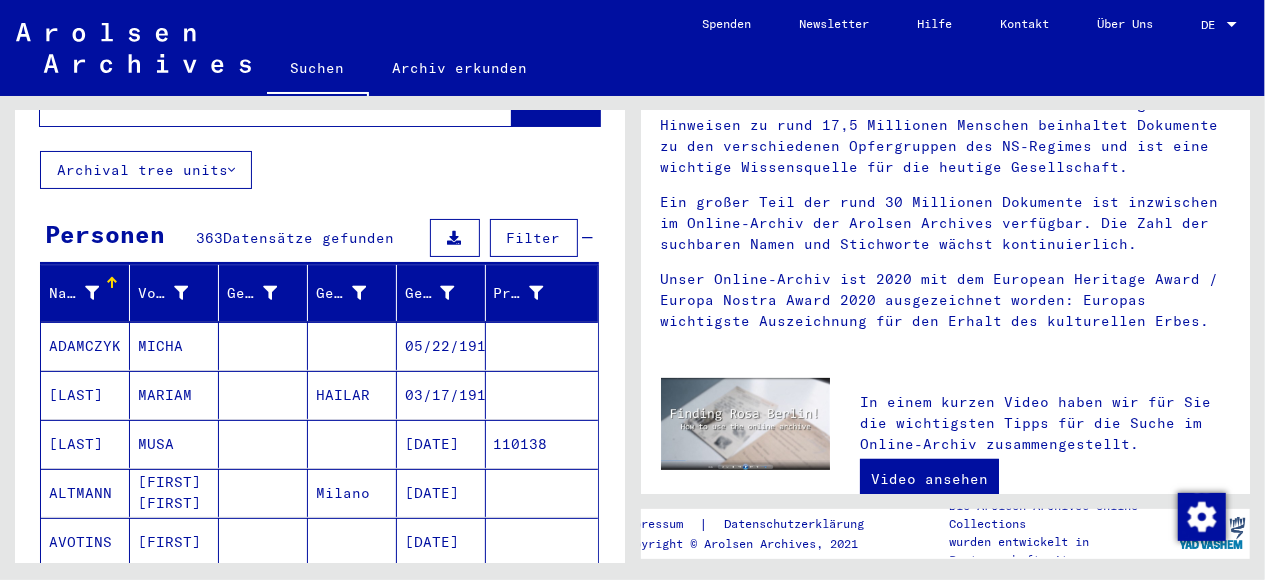 click on "Datensätze gefunden" at bounding box center (308, 238) 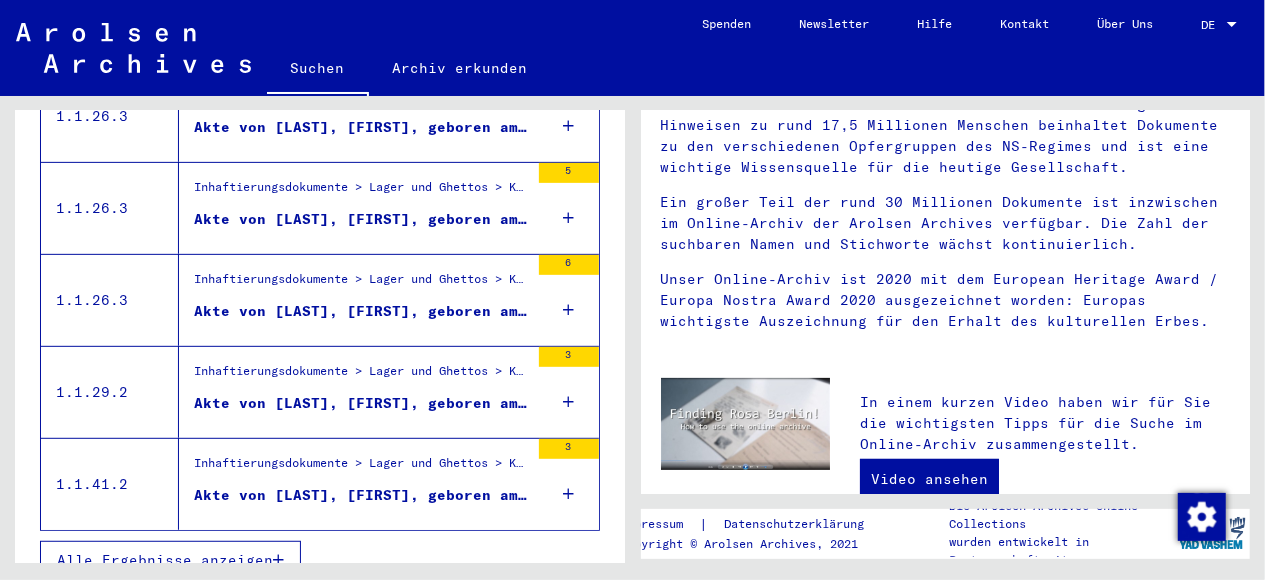 scroll, scrollTop: 0, scrollLeft: 0, axis: both 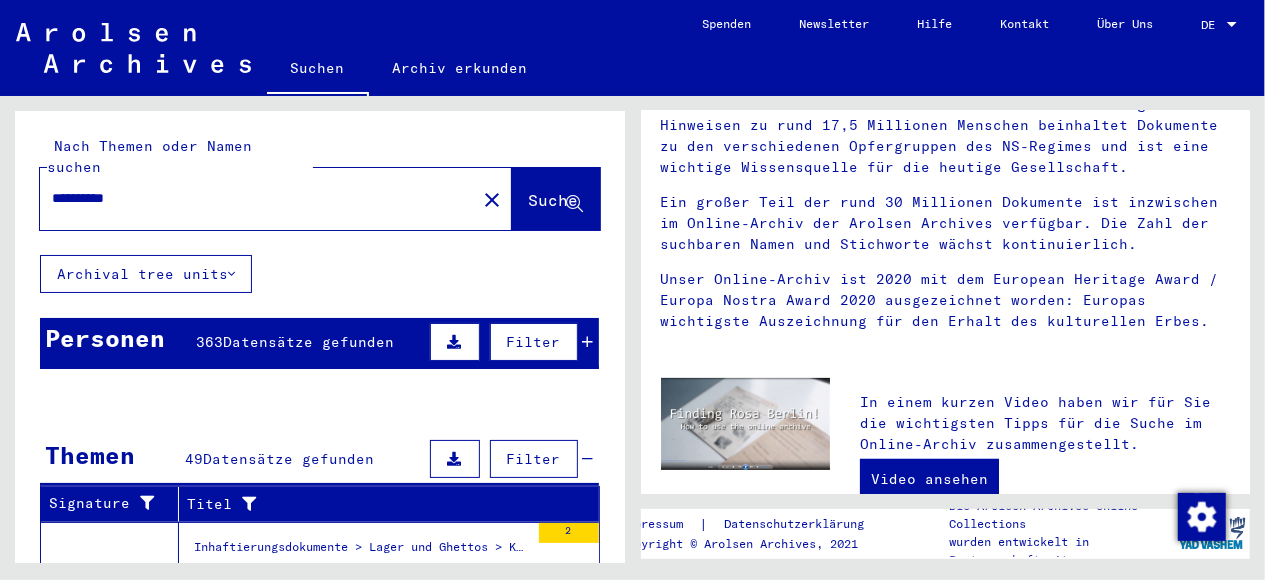 click on "*********" at bounding box center (252, 198) 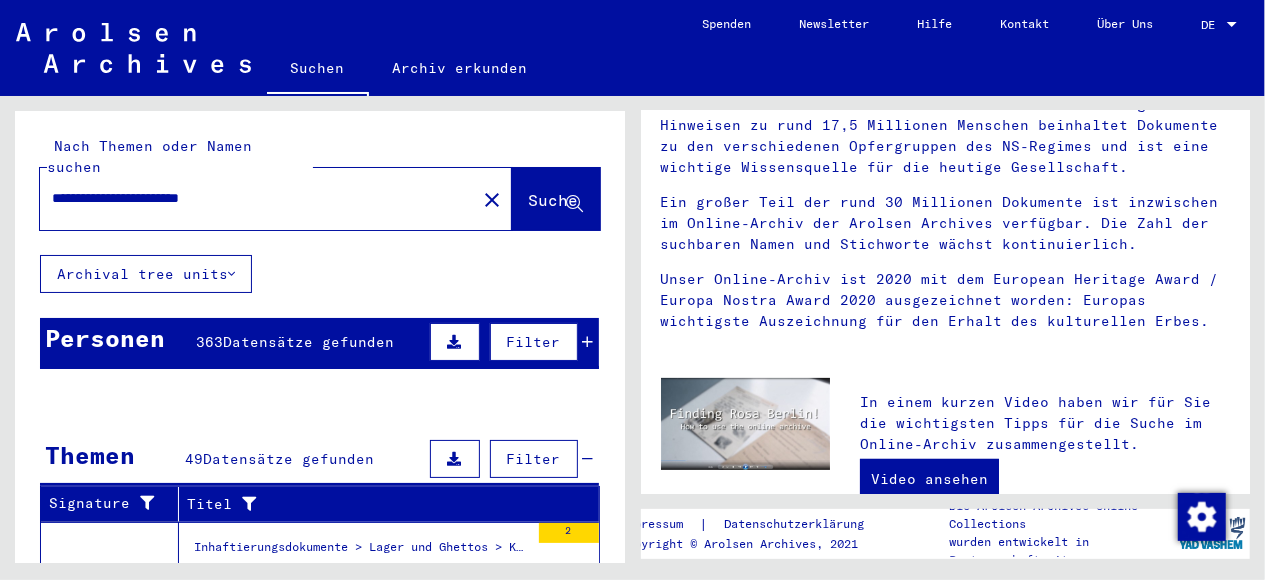 click on "Suche" 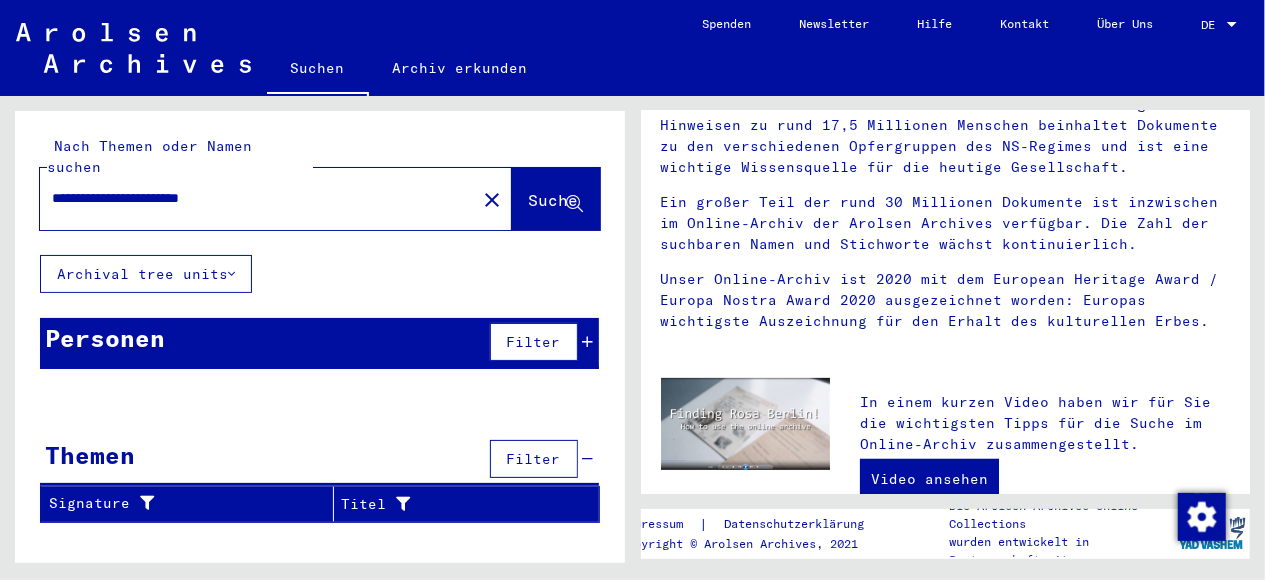 drag, startPoint x: 292, startPoint y: 170, endPoint x: 178, endPoint y: 180, distance: 114.43776 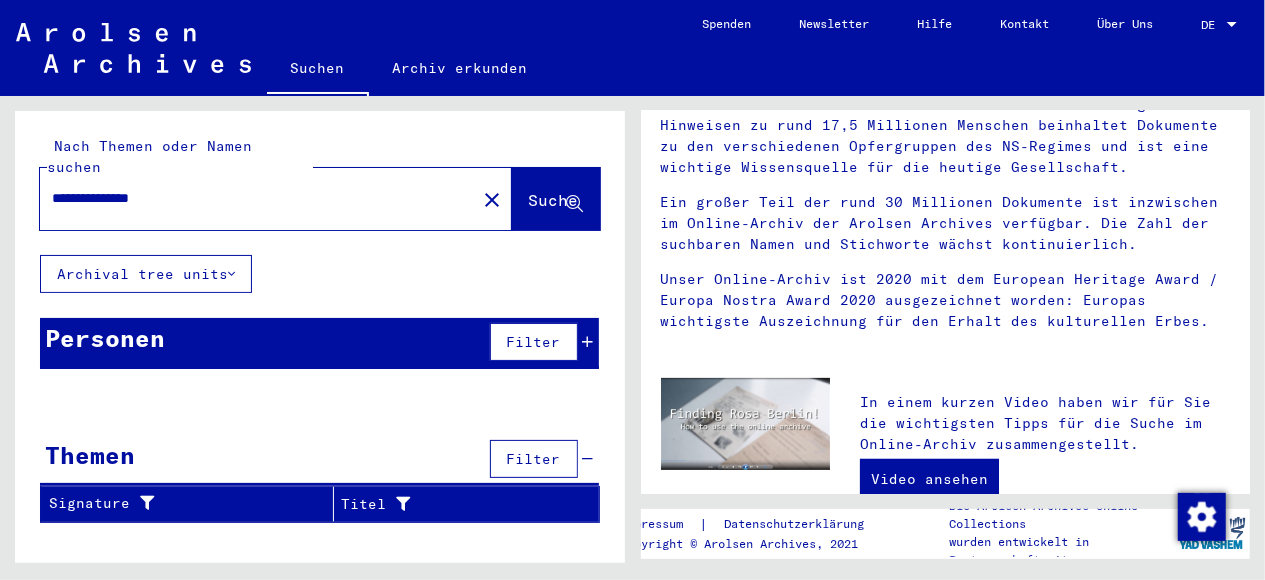 type on "**********" 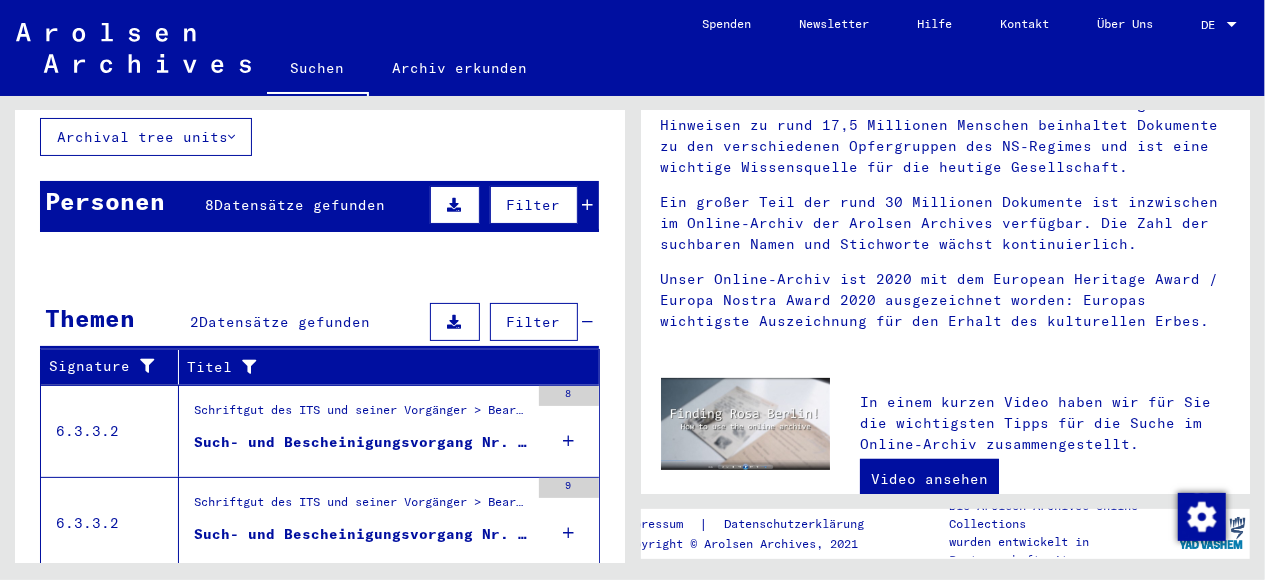 scroll, scrollTop: 177, scrollLeft: 0, axis: vertical 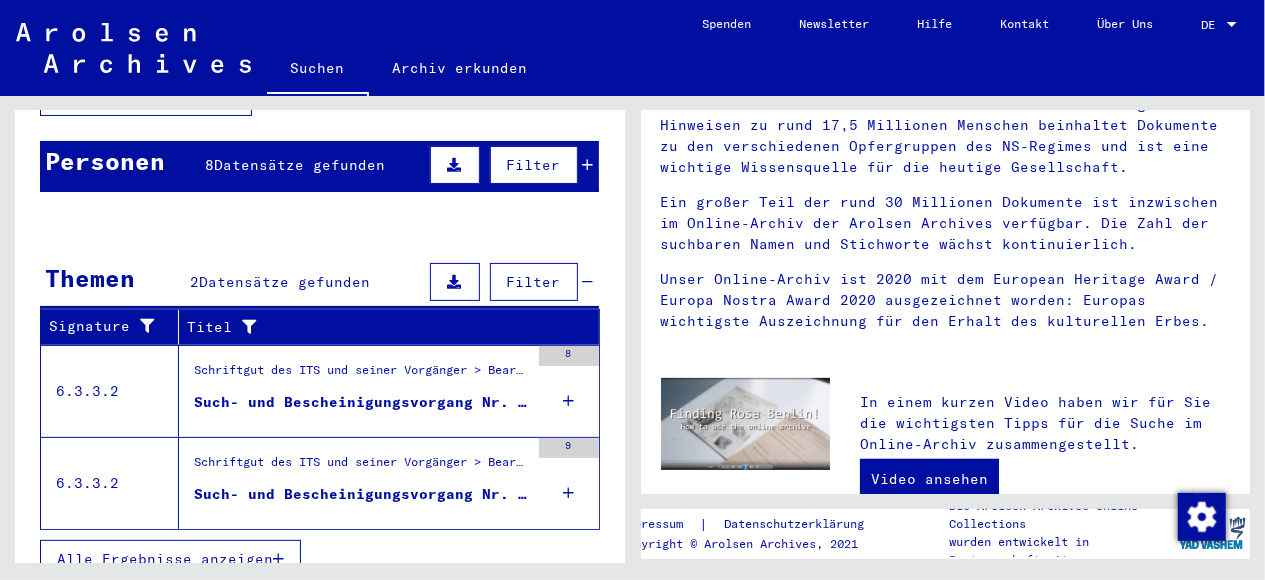 click on "Such- und Bescheinigungsvorgang Nr. 1.212.875 für [FIRST] [LAST] geboren [DATE]" at bounding box center (361, 402) 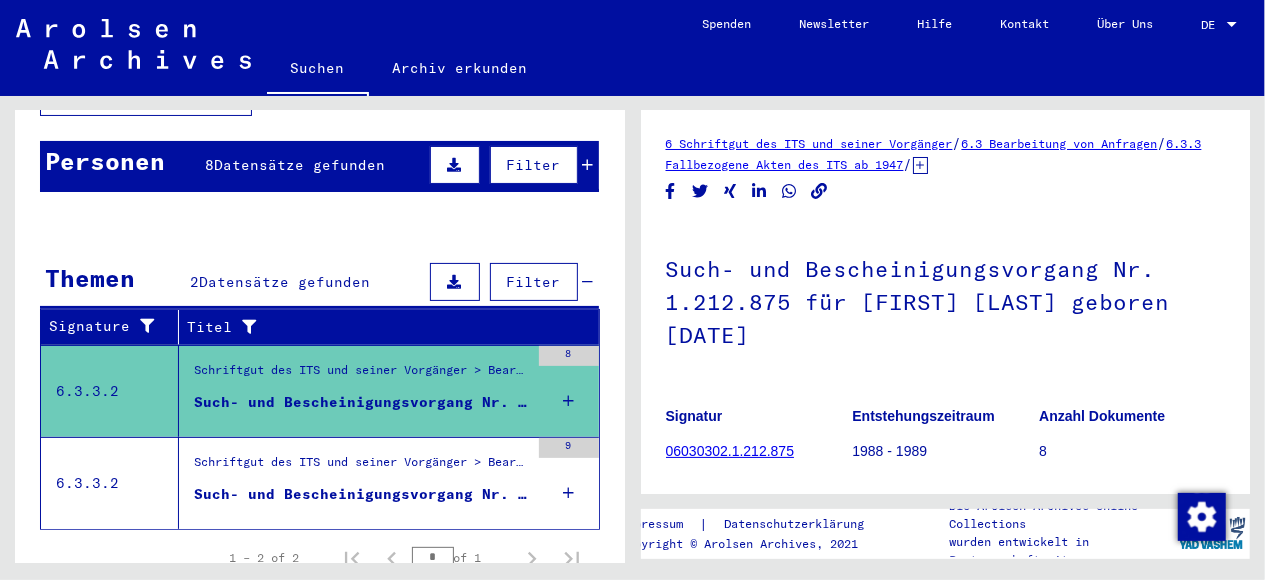 scroll, scrollTop: 0, scrollLeft: 0, axis: both 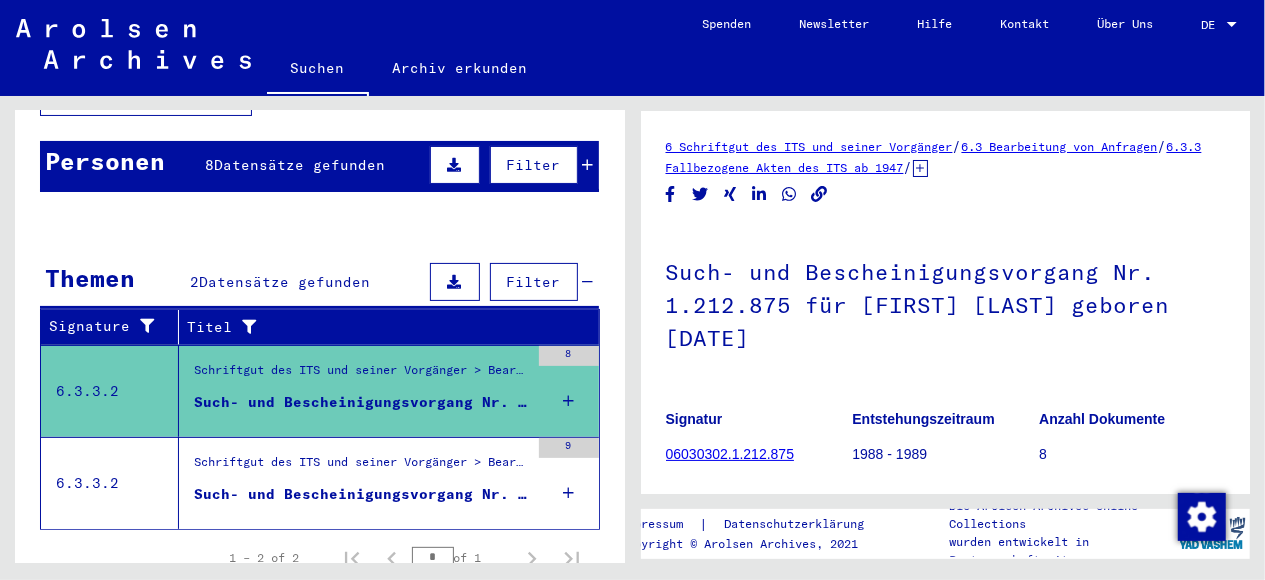 click on "06030302.1.212.875" 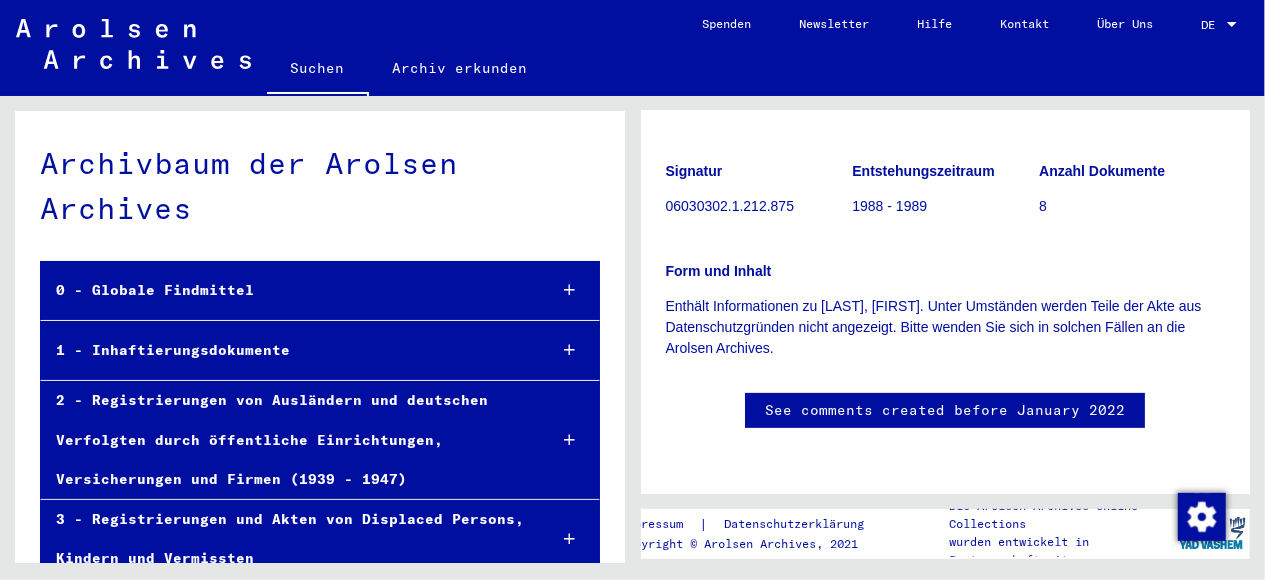scroll, scrollTop: 957, scrollLeft: 0, axis: vertical 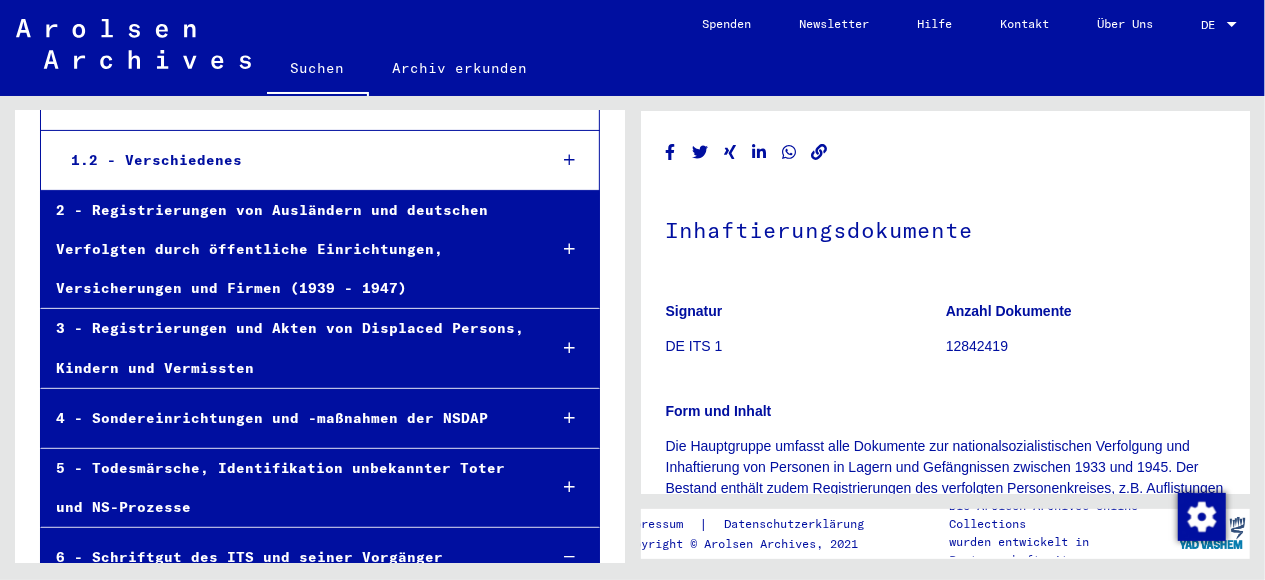 click on "2 - Registrierungen von Ausländern und deutschen Verfolgten durch öffentliche Einrichtungen, Versicherungen und Firmen (1939 - 1947)" at bounding box center [286, 250] 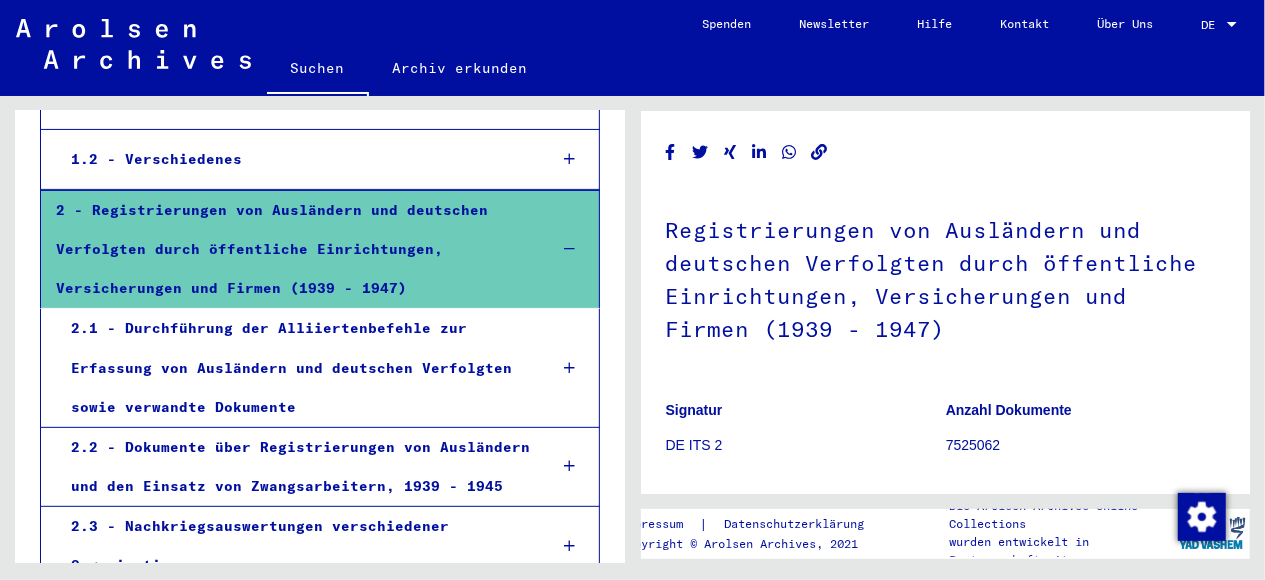 scroll, scrollTop: 311, scrollLeft: 0, axis: vertical 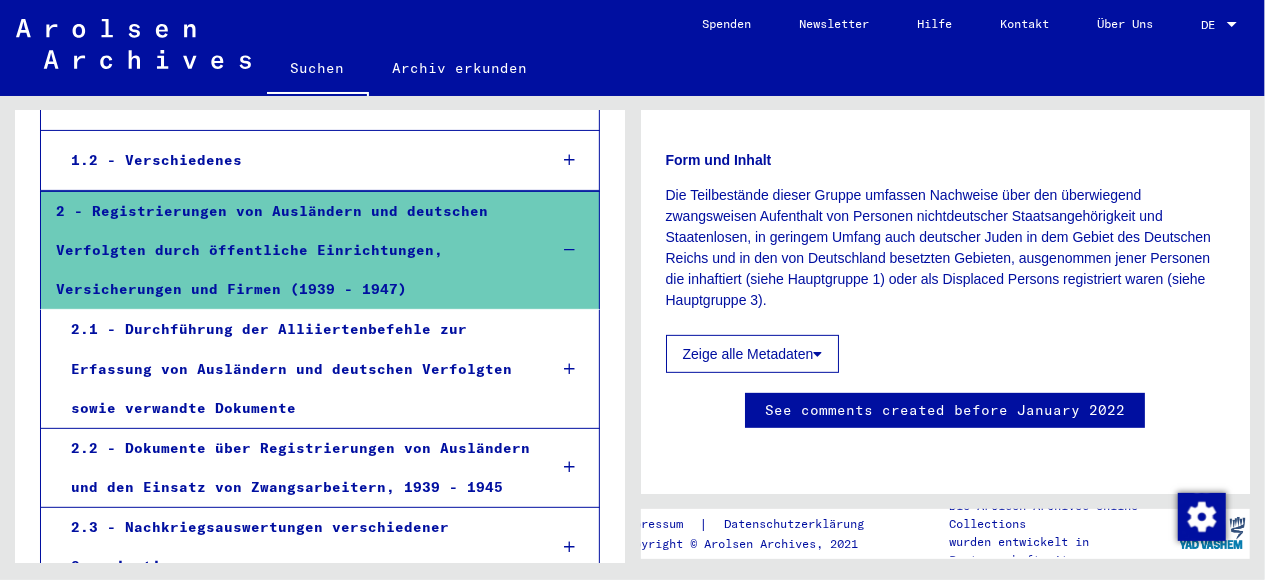 click on "2.1 - Durchführung der Alliiertenbefehle zur Erfassung von Ausländern und deutschen Verfolgten sowie verwandte Dokumente" at bounding box center (293, 369) 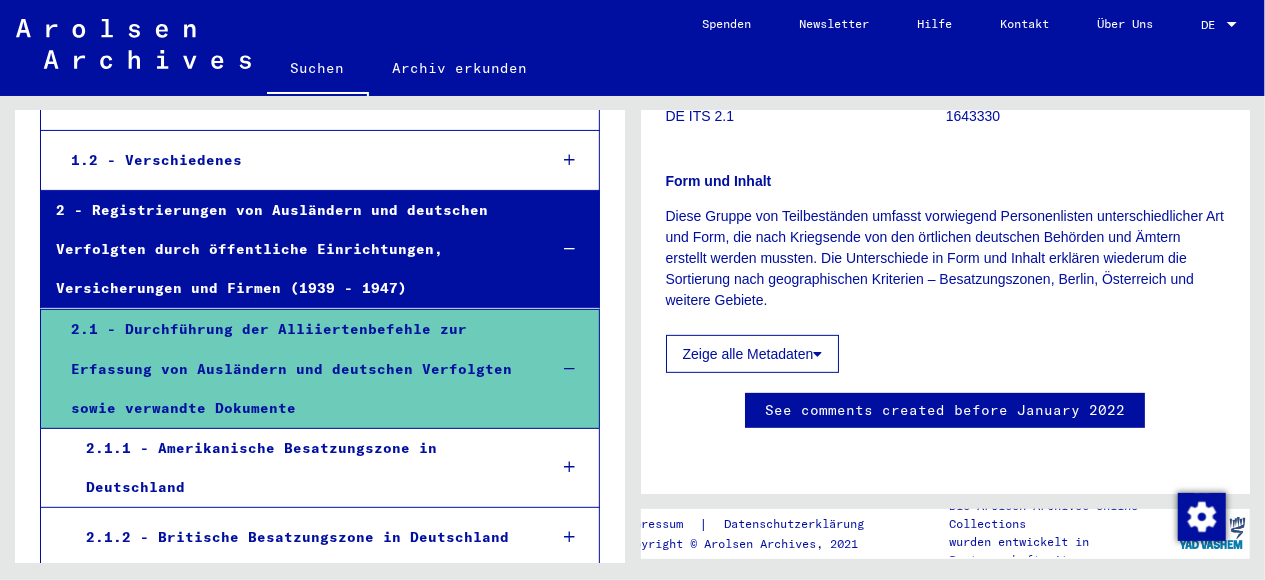 scroll, scrollTop: 728, scrollLeft: 0, axis: vertical 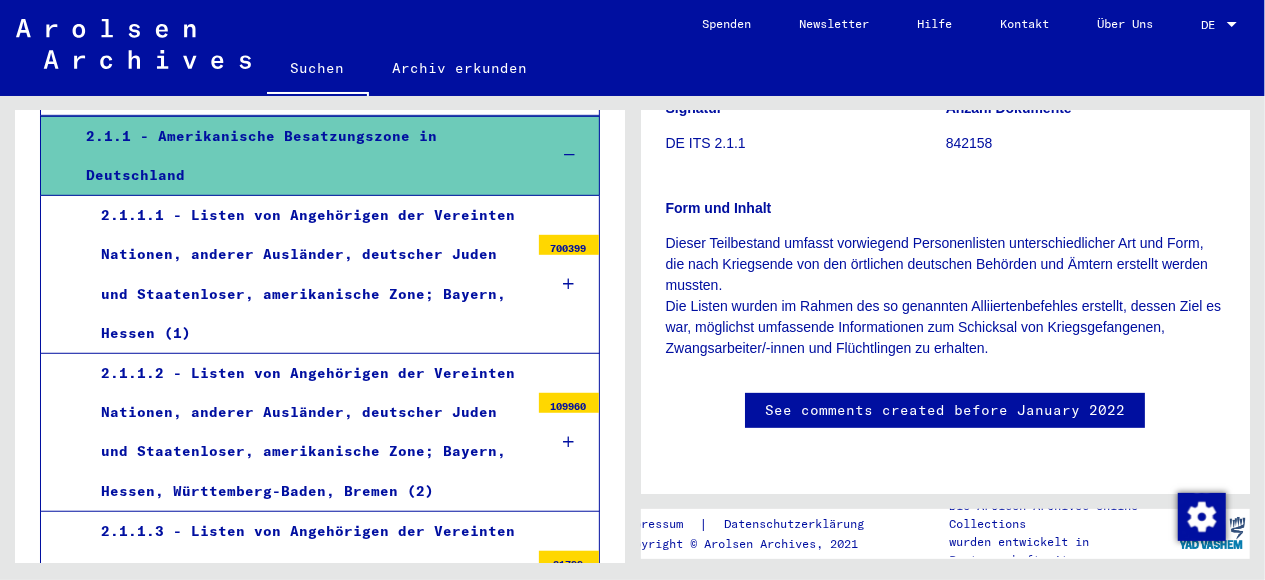 click on "2.1.1.1 - Listen von Angehörigen der Vereinten Nationen, anderer Ausländer, deutscher Juden und Staatenloser, amerikanische Zone; Bayern, Hessen (1)" at bounding box center (307, 274) 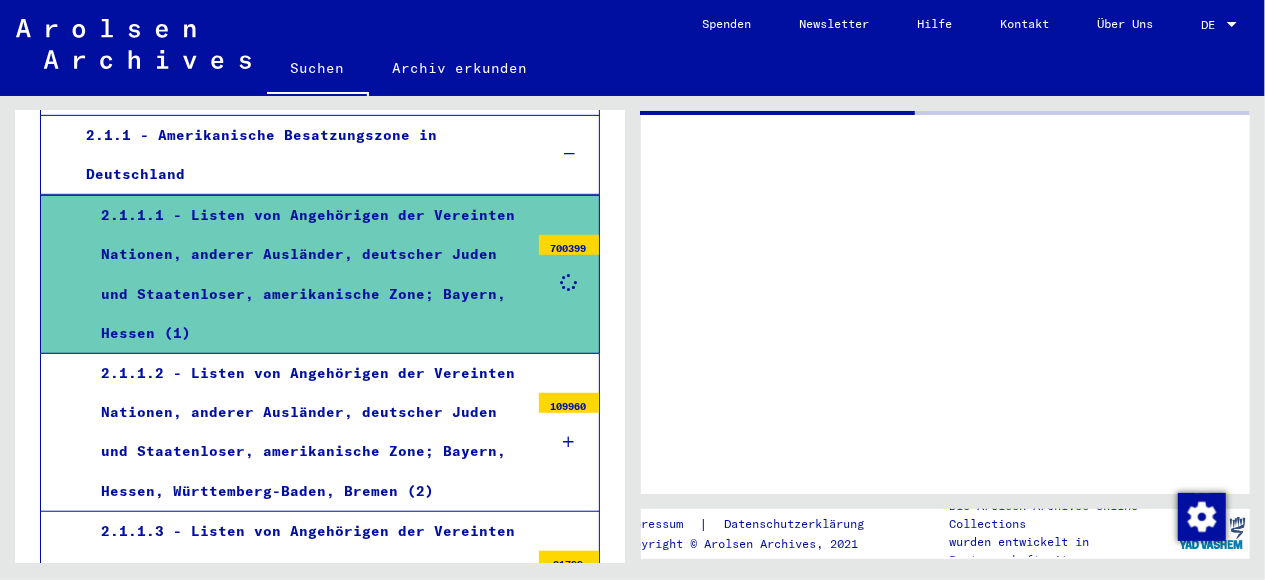 scroll, scrollTop: 0, scrollLeft: 0, axis: both 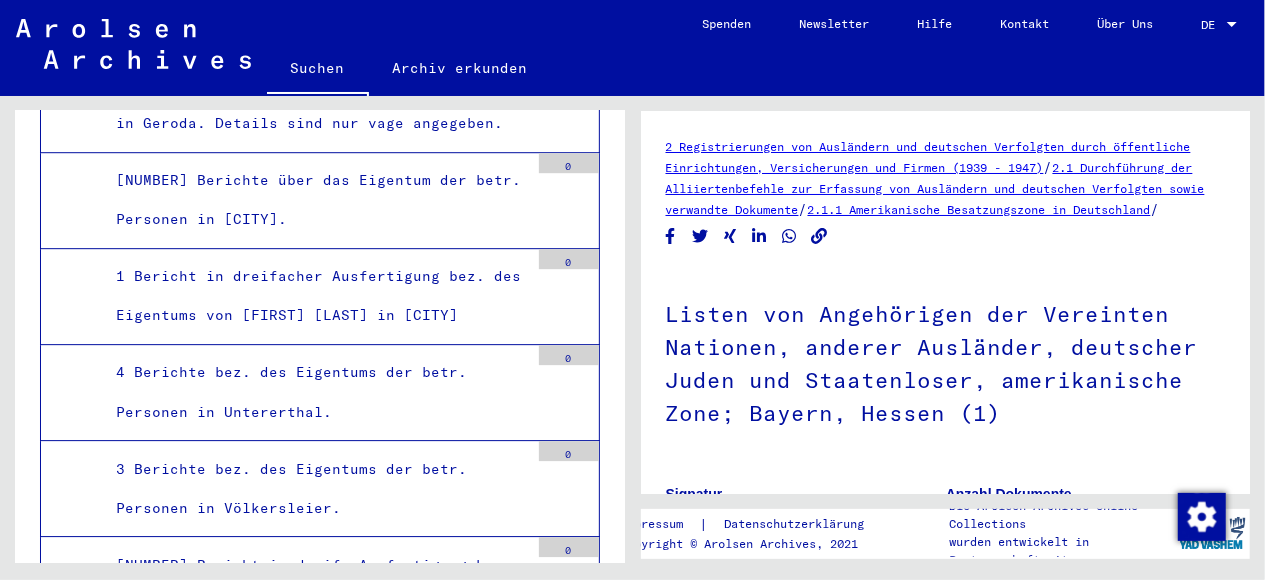 click on "3 Berichte bez. des Eigentums der betr. Personen in Völkersleier." at bounding box center (315, 489) 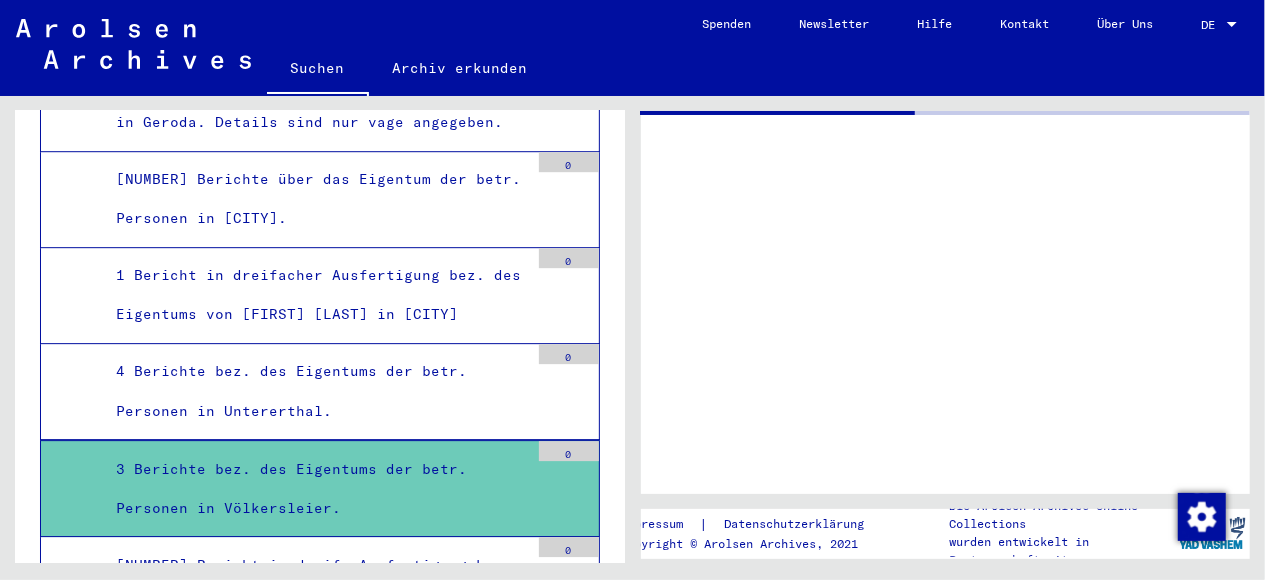 scroll, scrollTop: 3015, scrollLeft: 0, axis: vertical 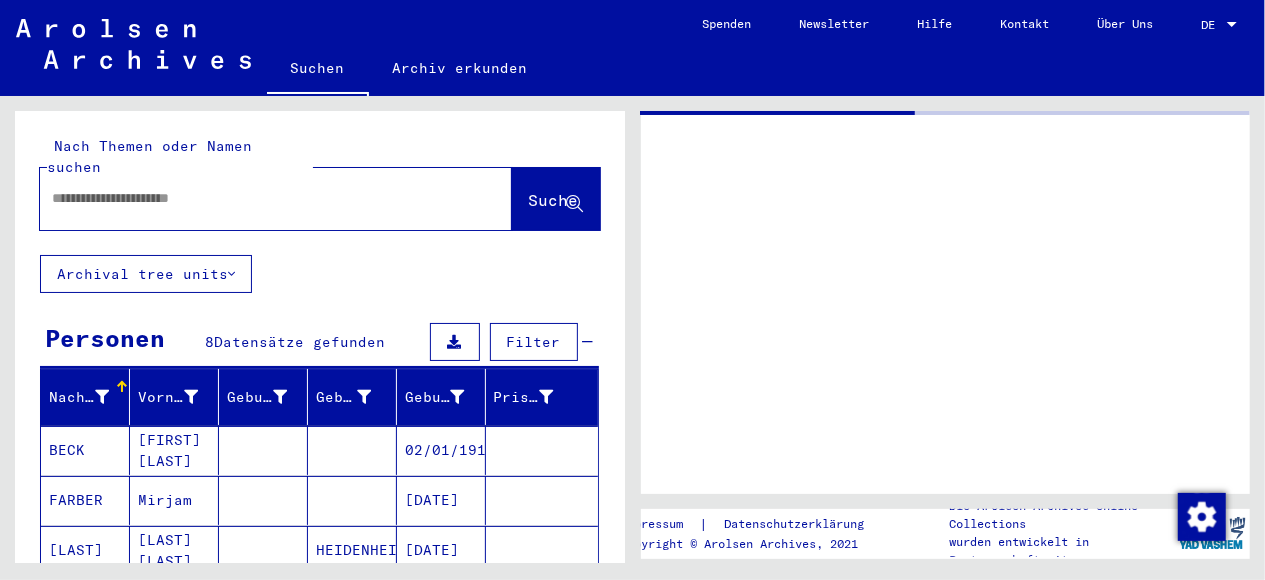 type on "*******" 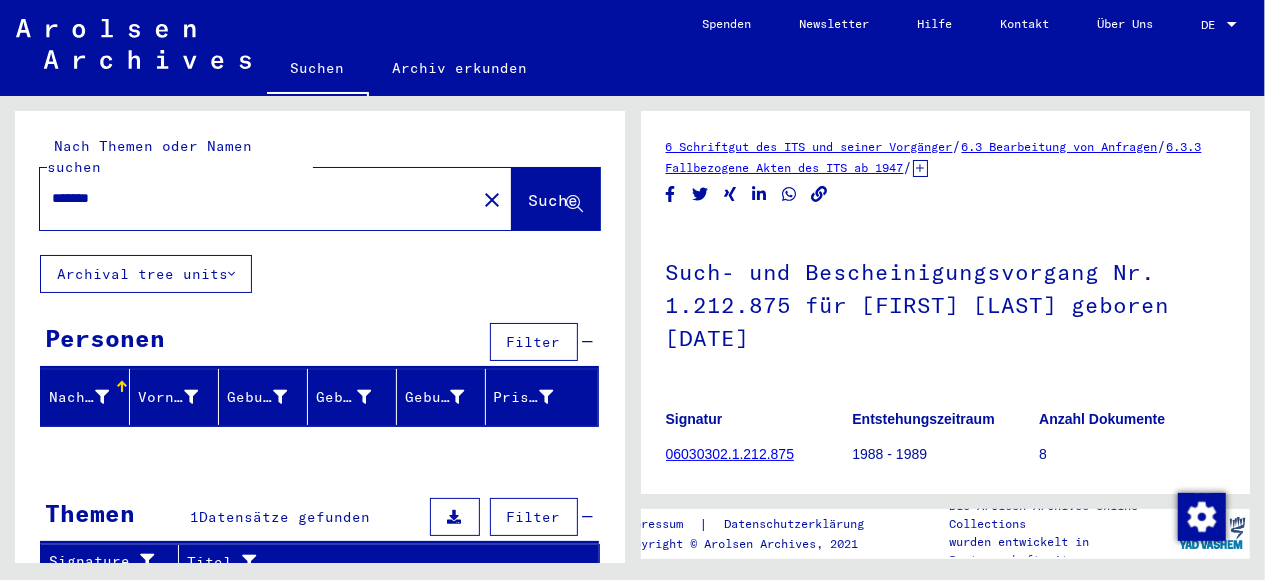 drag, startPoint x: 818, startPoint y: 457, endPoint x: 667, endPoint y: 458, distance: 151.00331 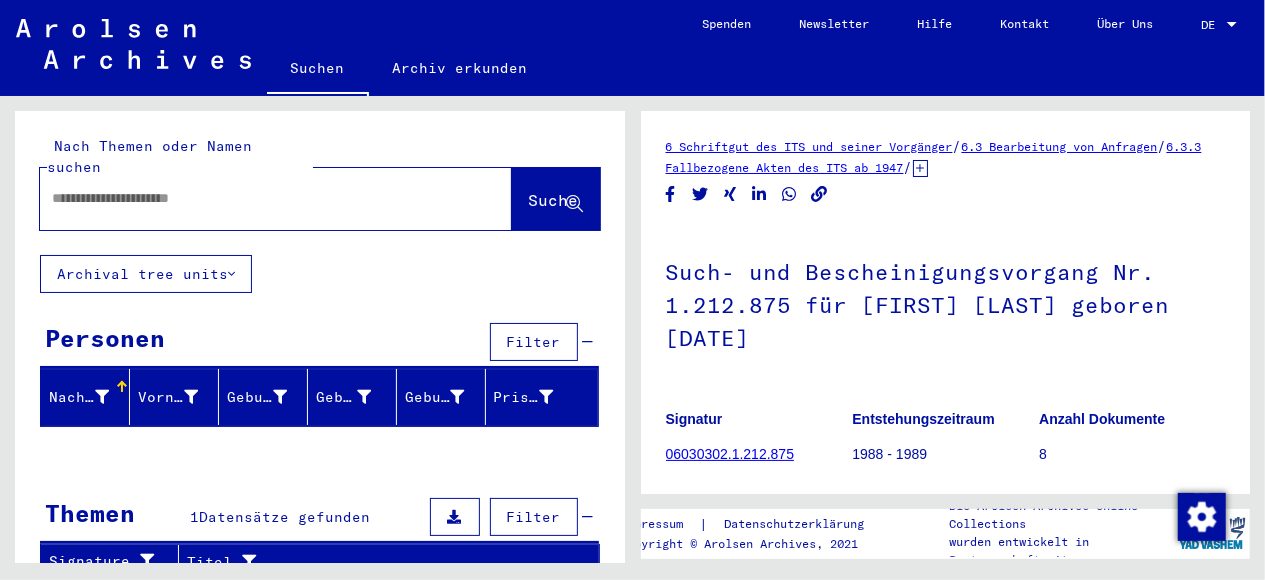 paste on "**********" 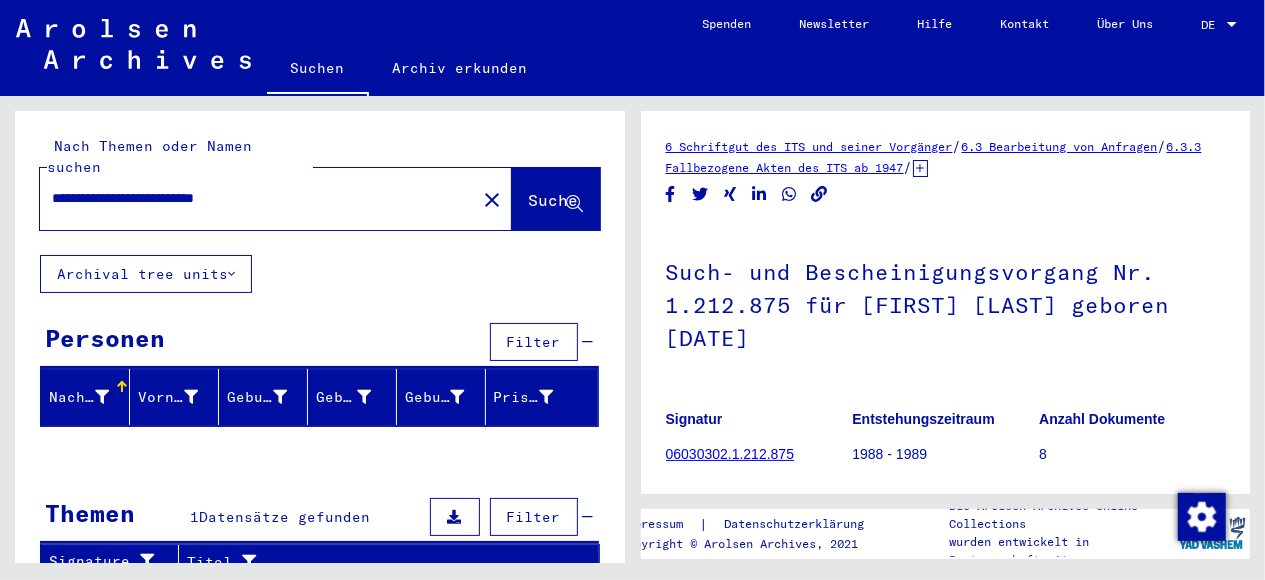type on "**********" 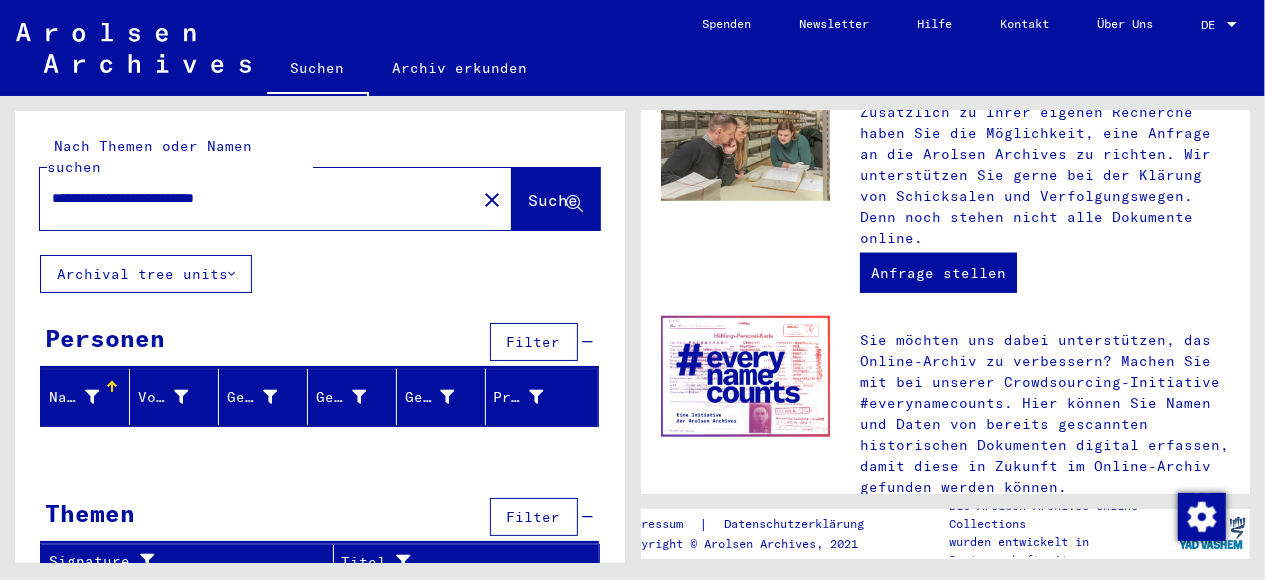 scroll, scrollTop: 660, scrollLeft: 0, axis: vertical 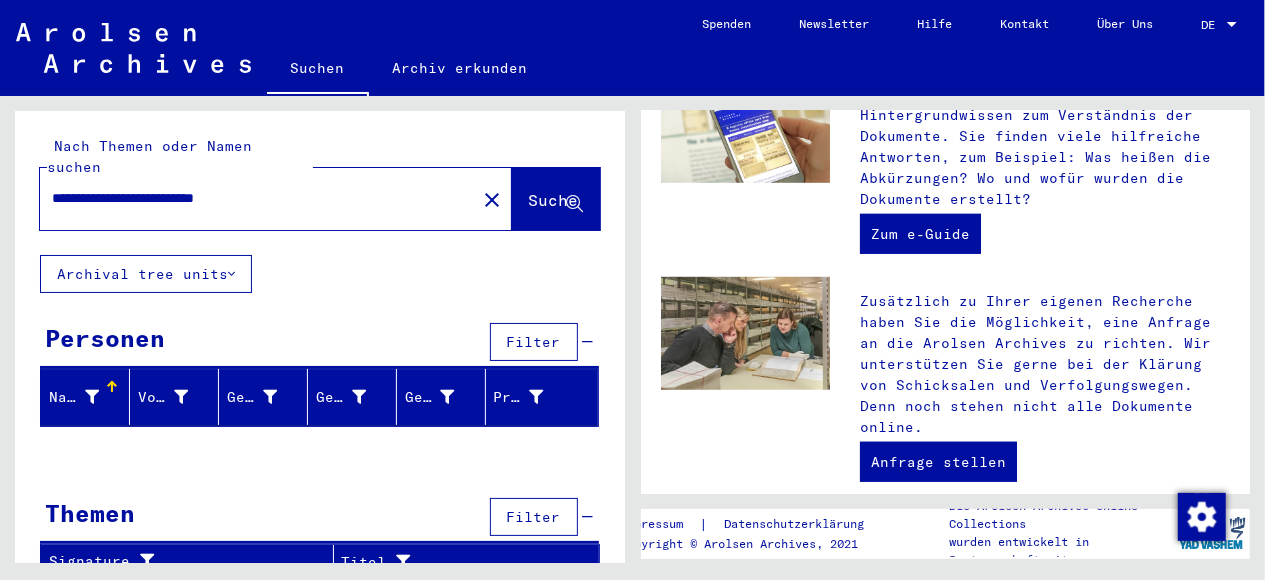 click on "close" 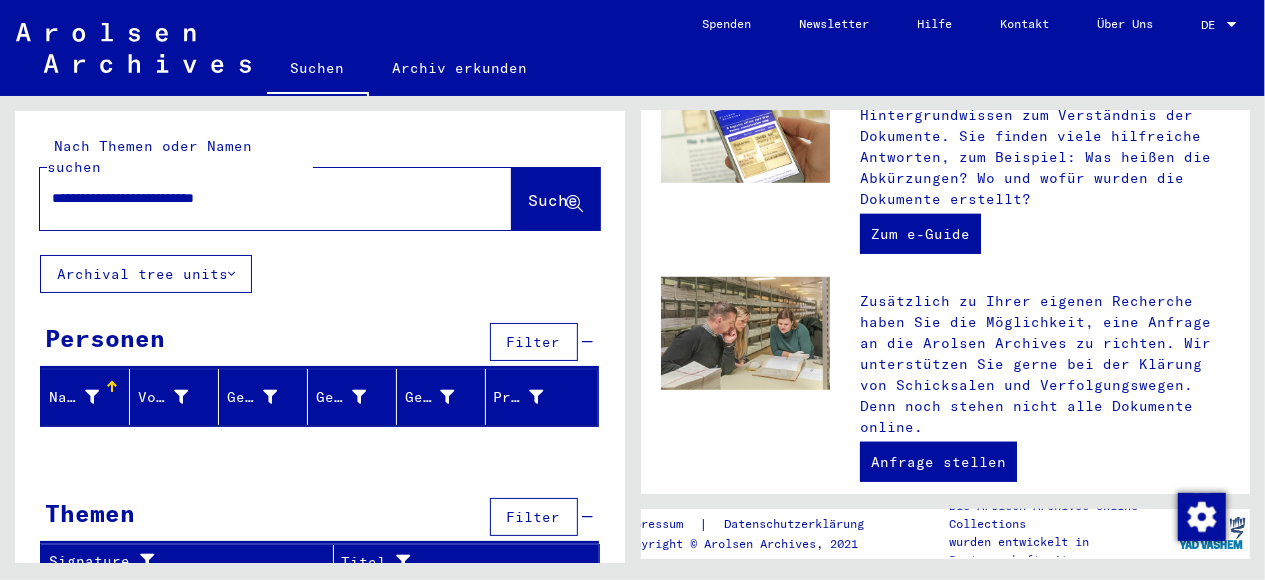 type 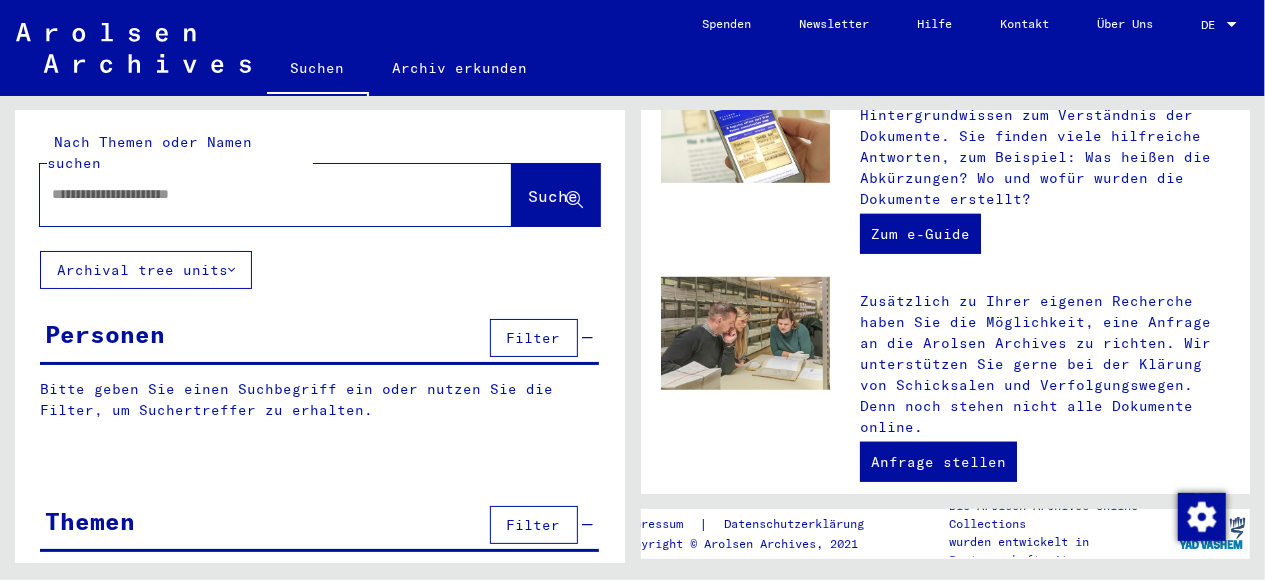 scroll, scrollTop: 0, scrollLeft: 0, axis: both 